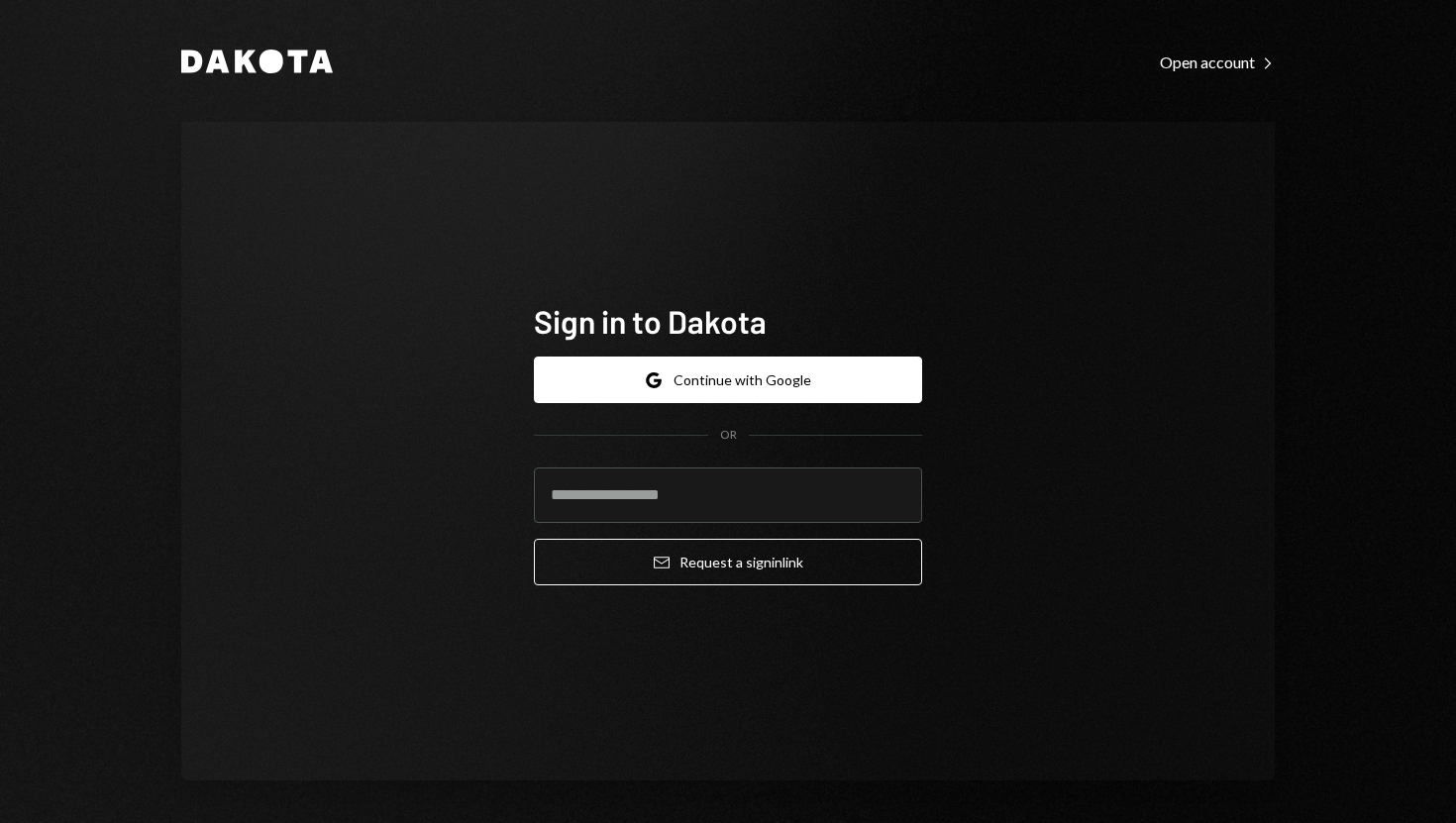scroll, scrollTop: 0, scrollLeft: 0, axis: both 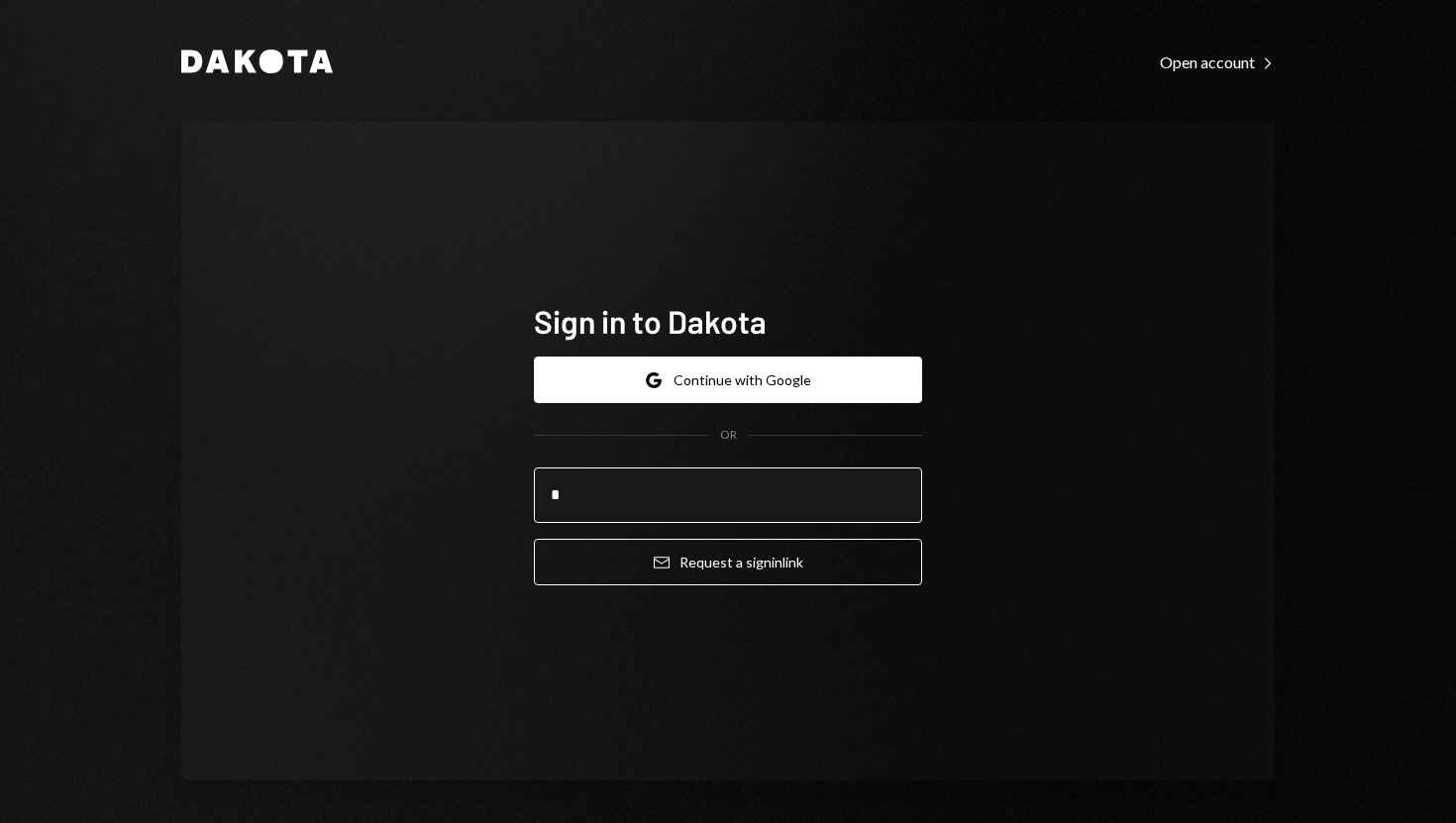 type on "**********" 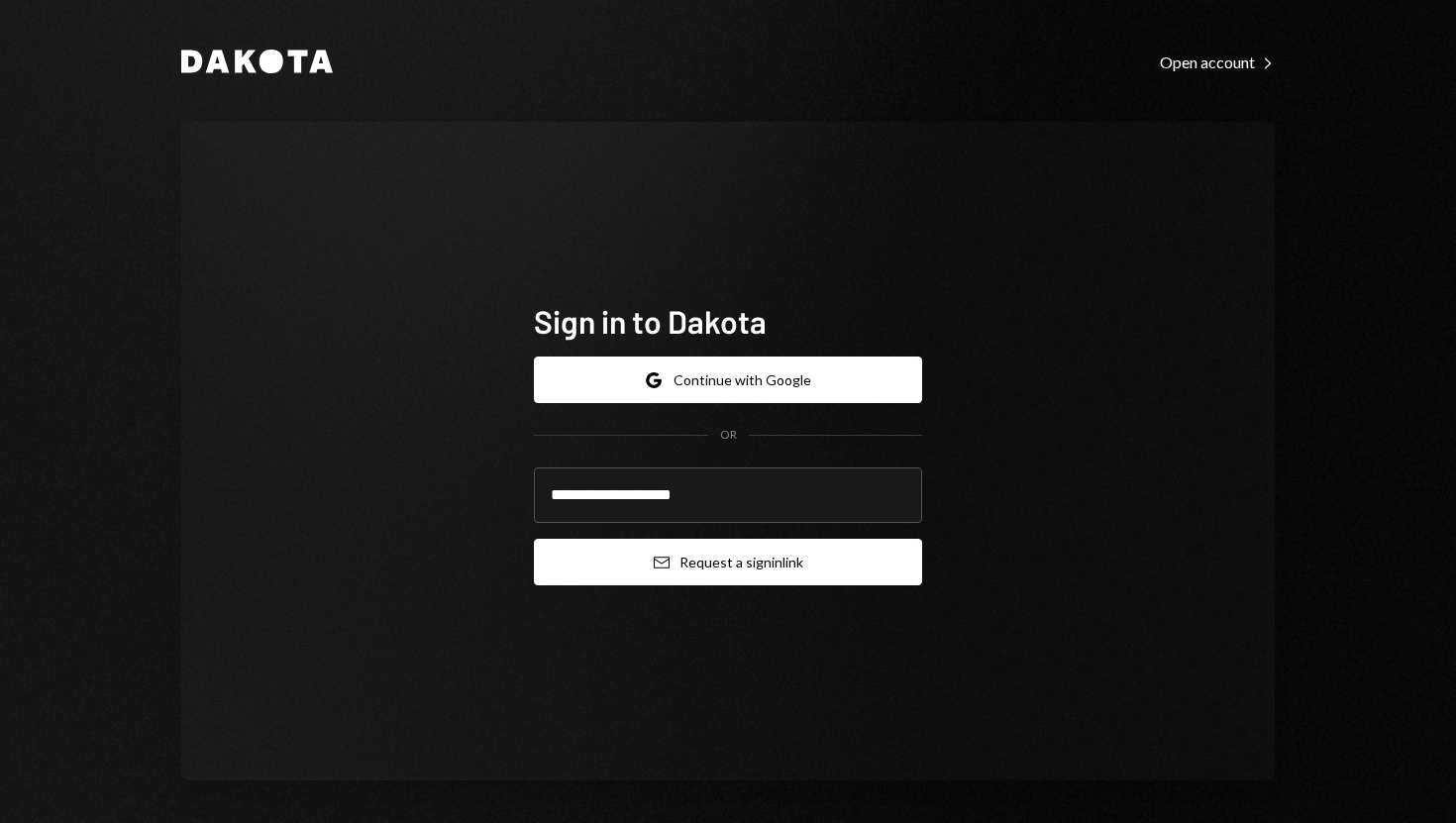 click on "Email Request a sign  in  link" at bounding box center (728, 562) 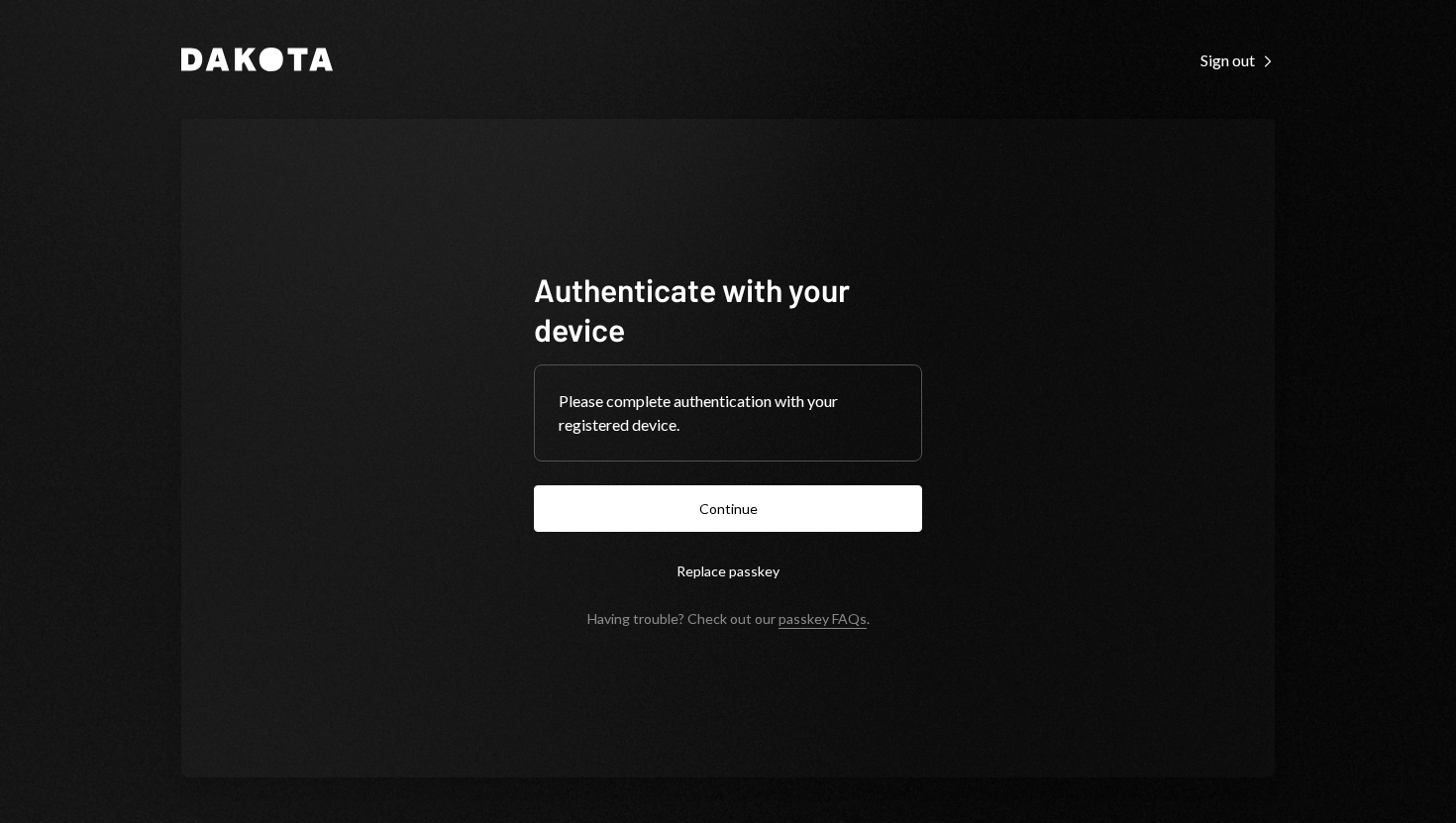scroll, scrollTop: 0, scrollLeft: 0, axis: both 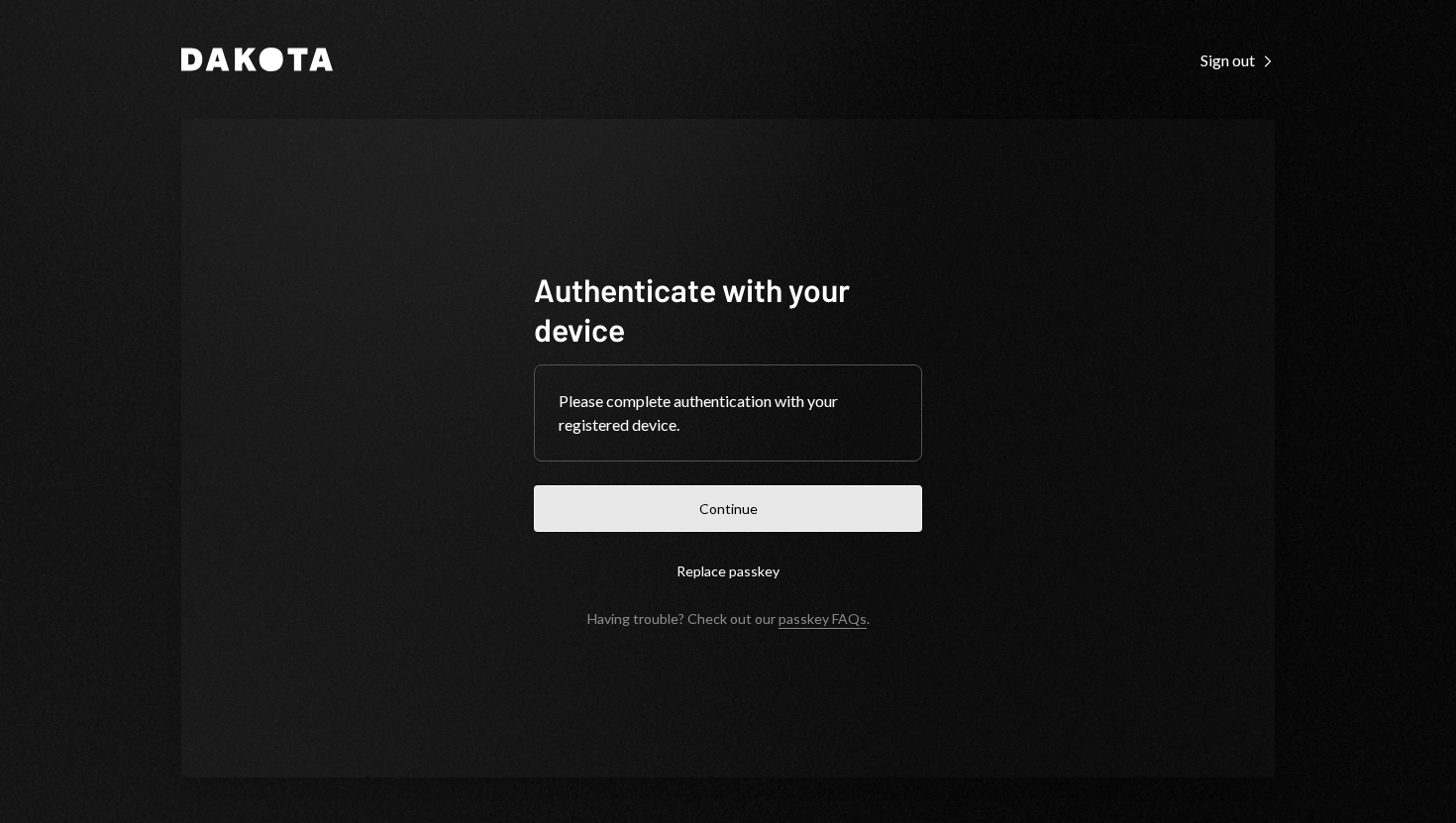click on "Continue" at bounding box center (728, 508) 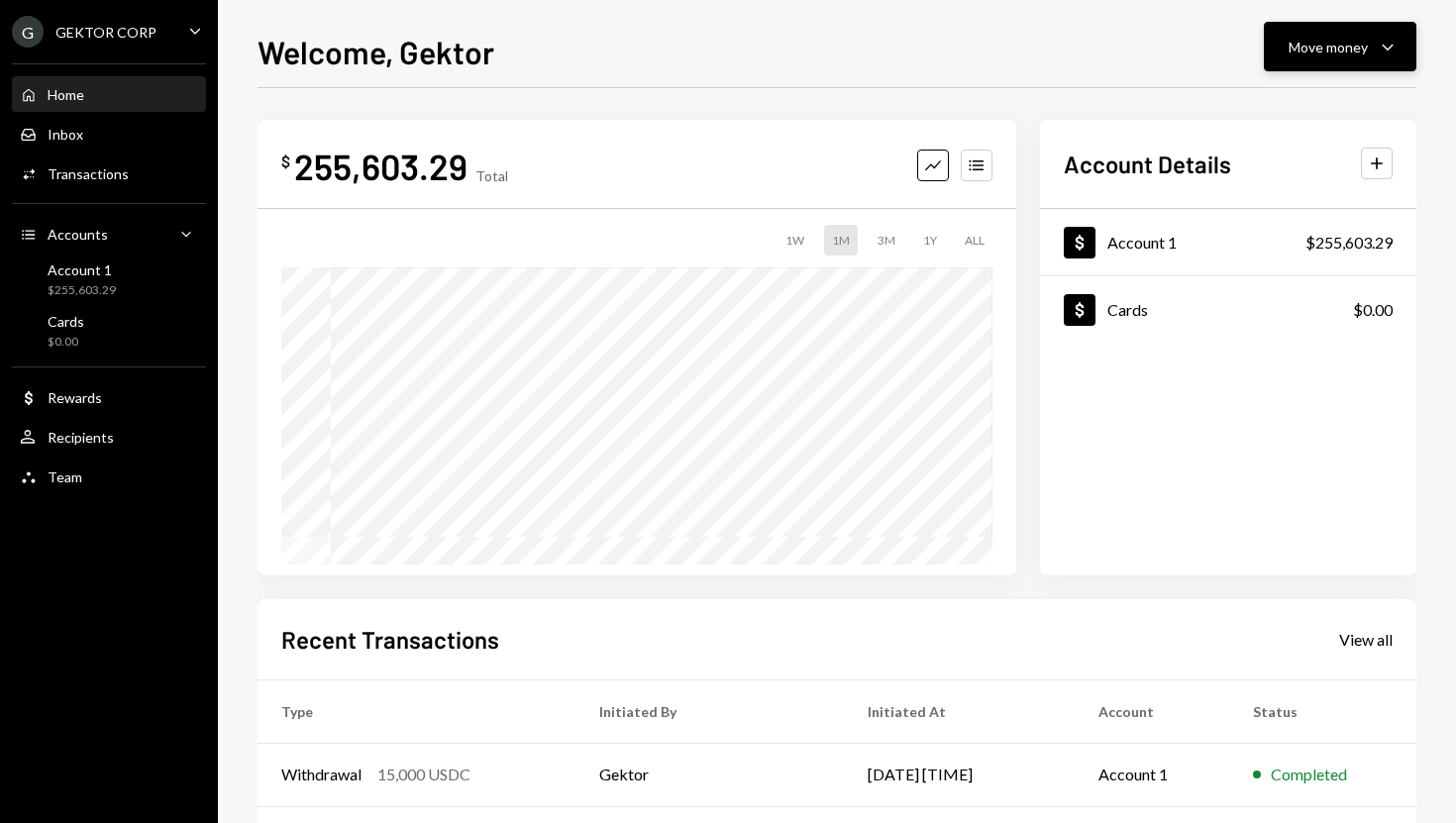 click on "Move money Caret Down" at bounding box center (1340, 47) 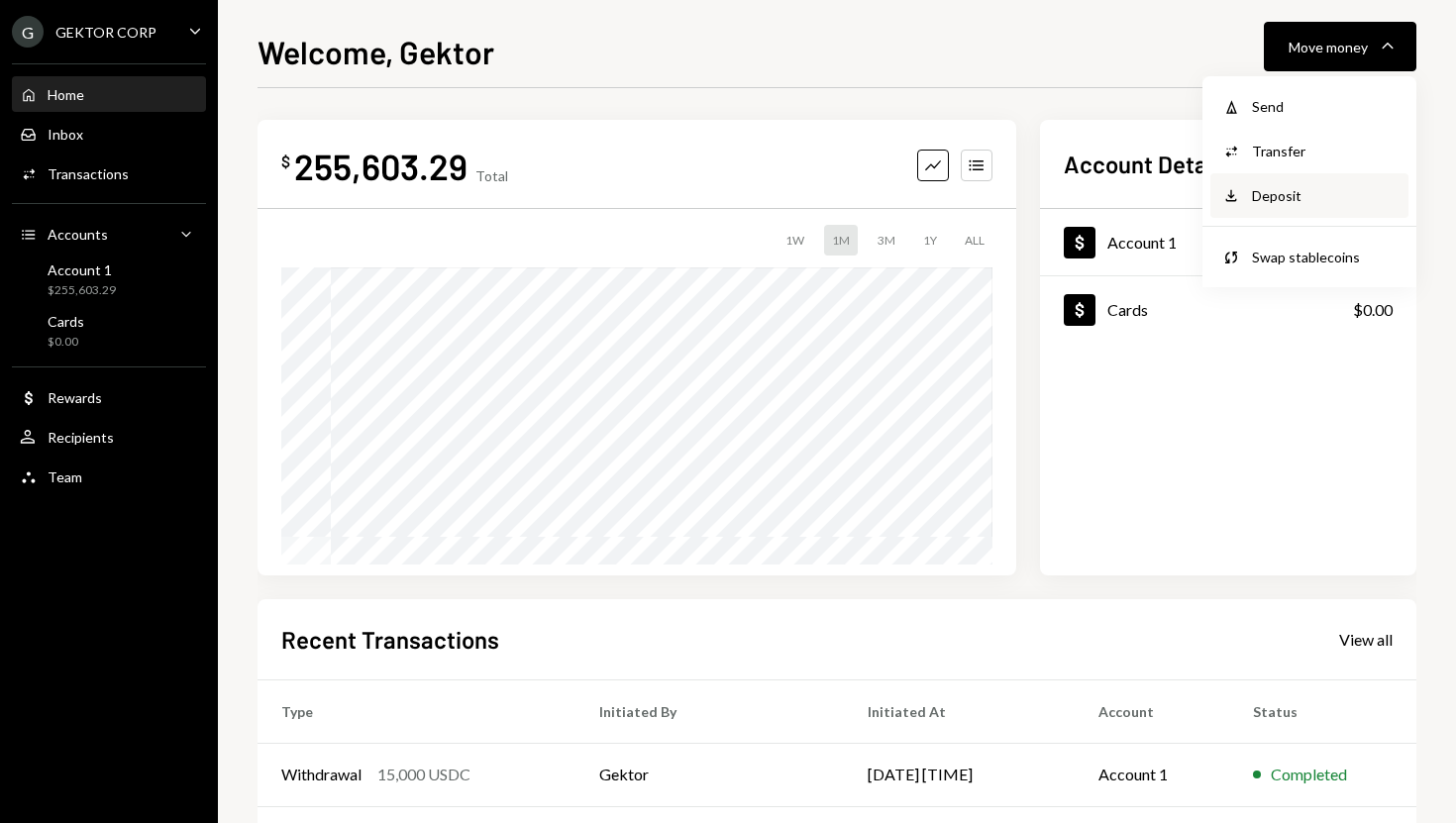 click on "Deposit" at bounding box center (1324, 195) 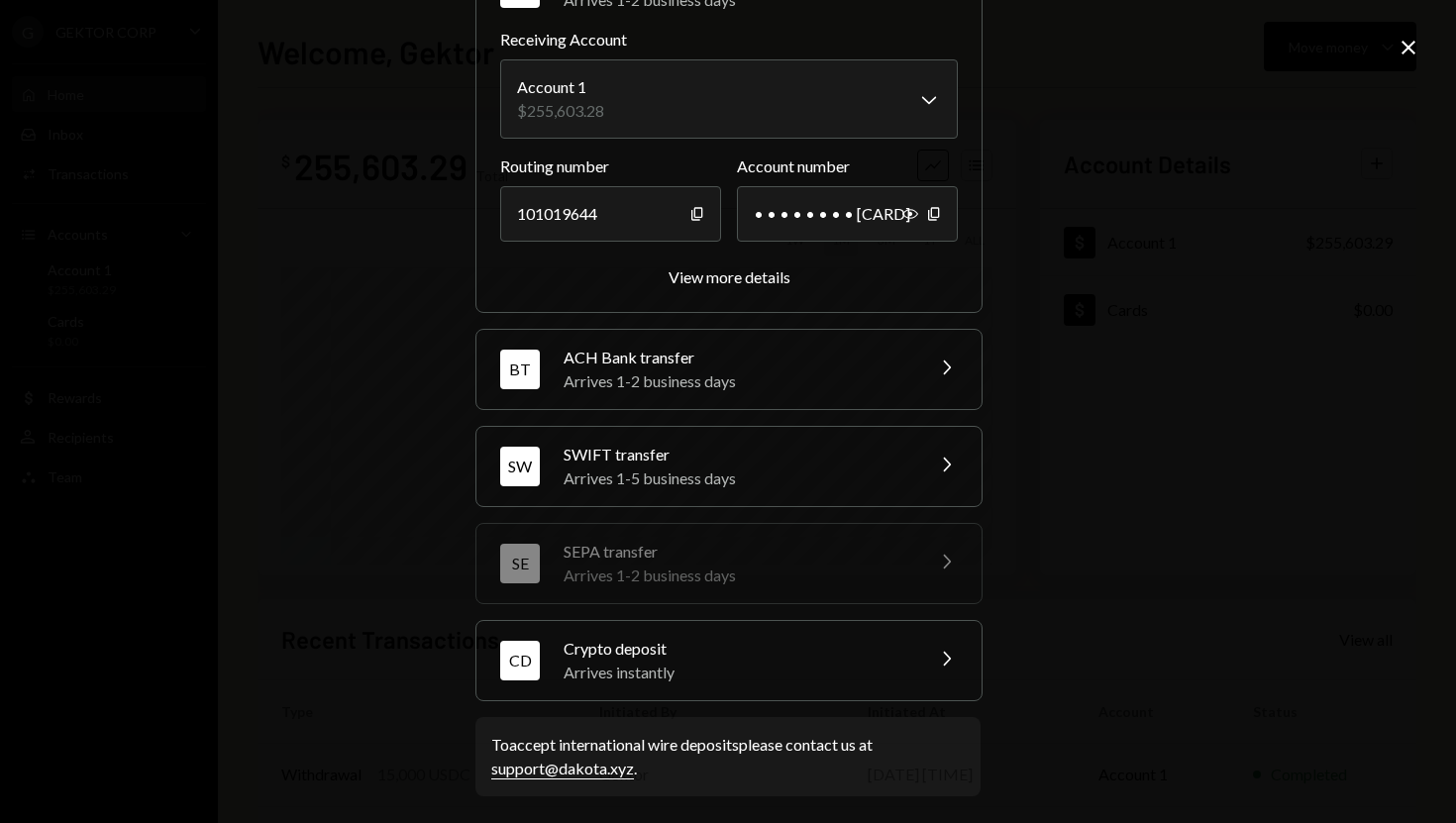 scroll, scrollTop: 142, scrollLeft: 0, axis: vertical 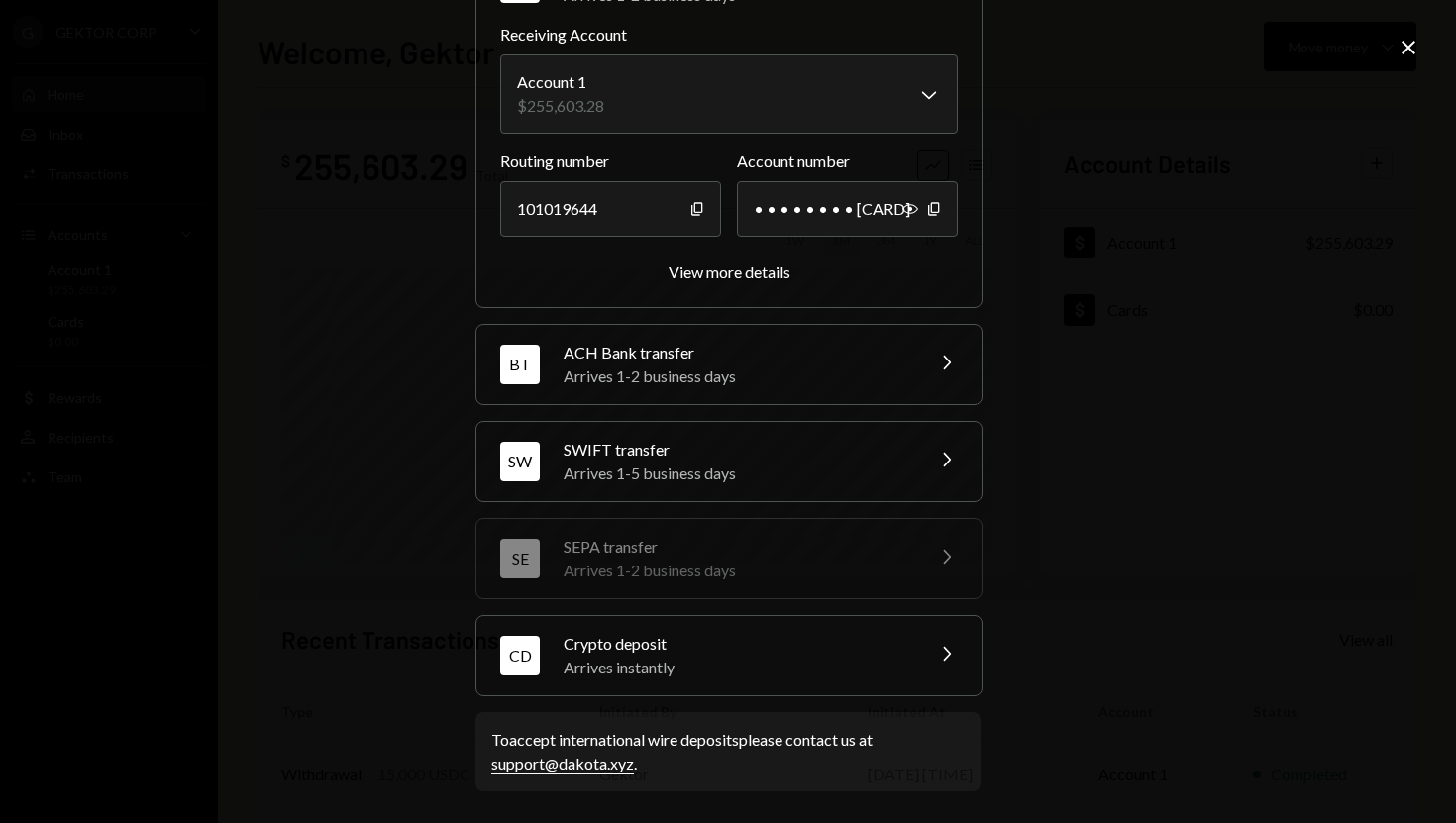 click on "Arrives instantly" at bounding box center [737, 668] 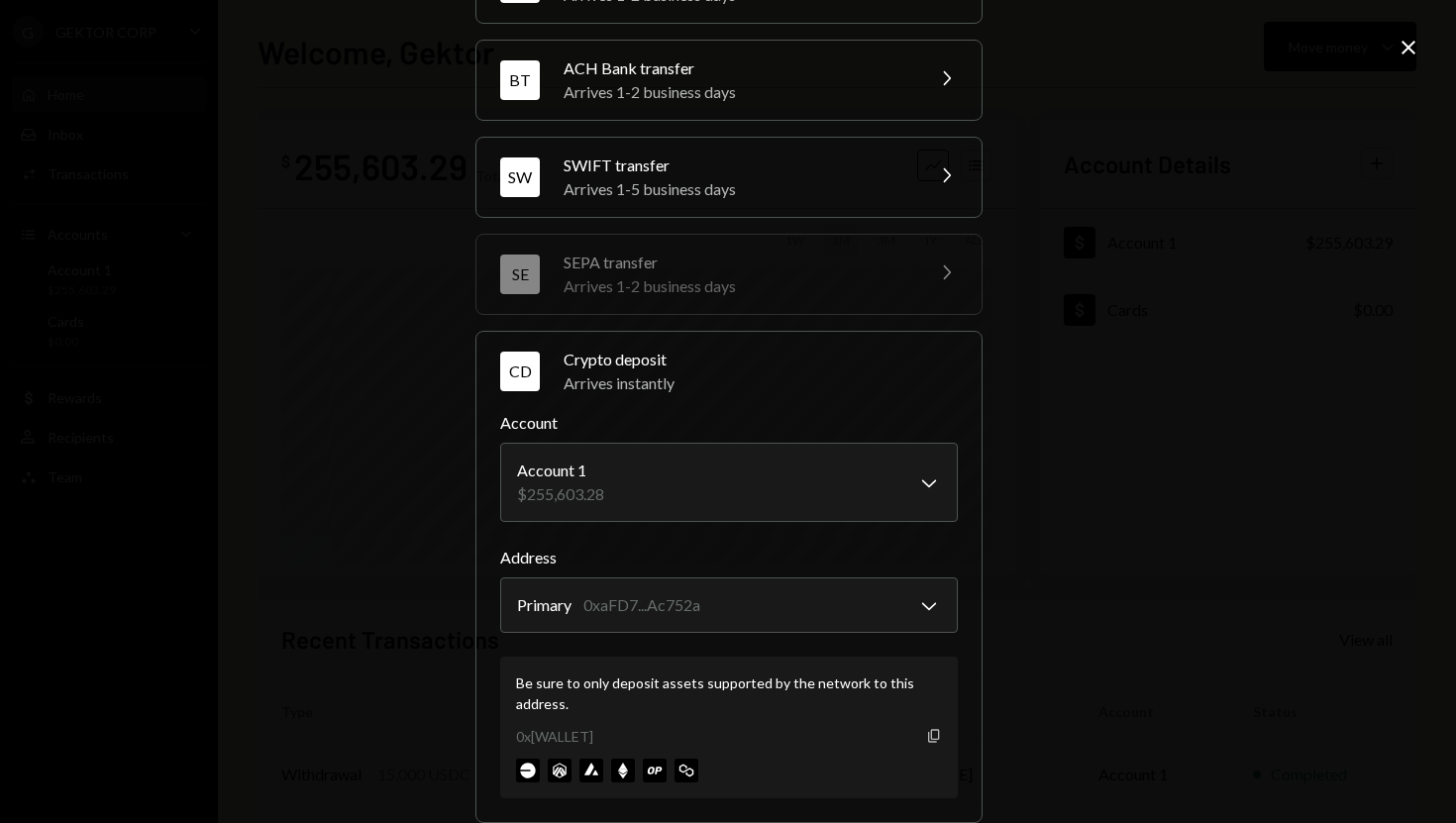click on "Copy" 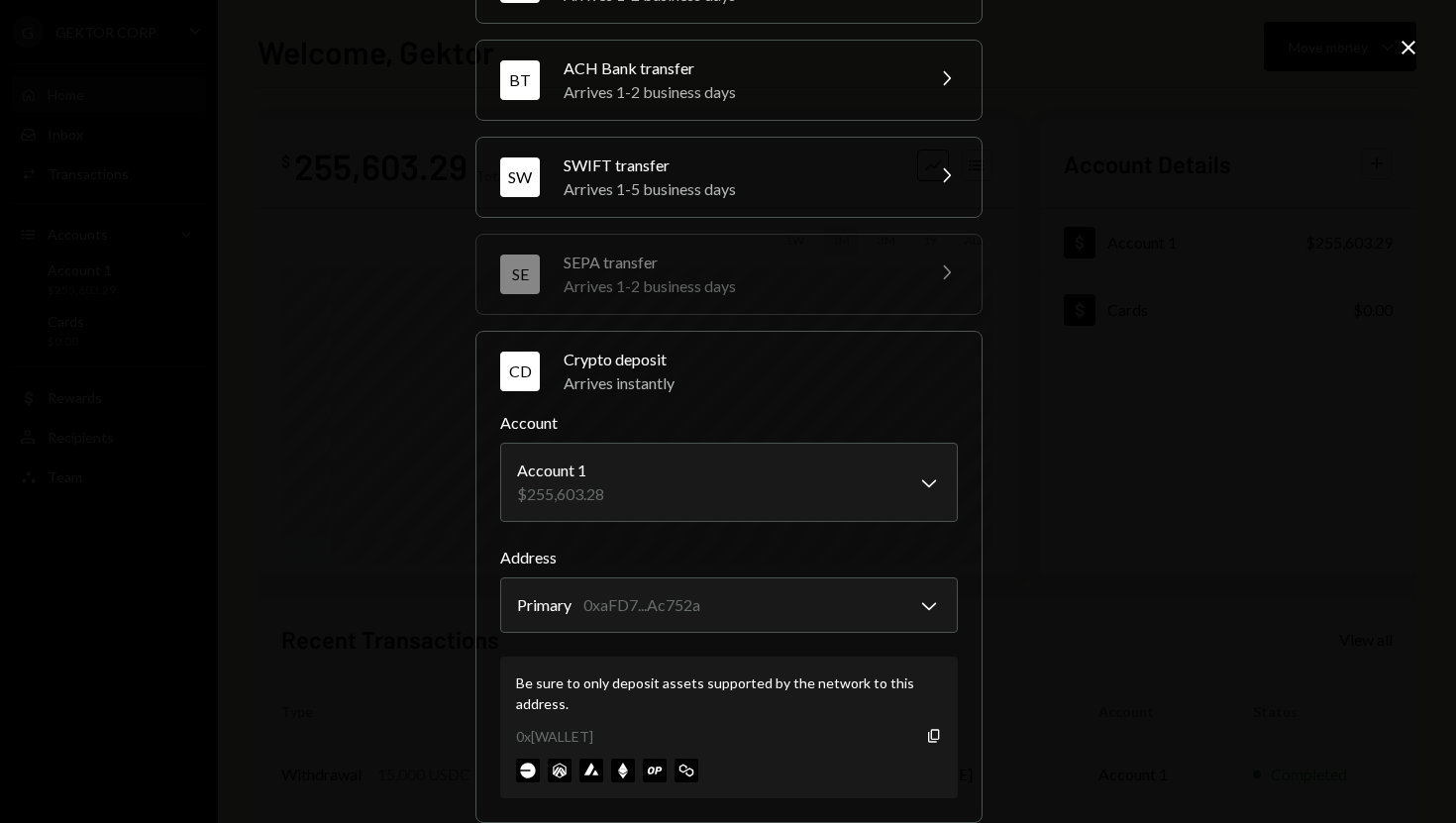 scroll, scrollTop: 0, scrollLeft: 0, axis: both 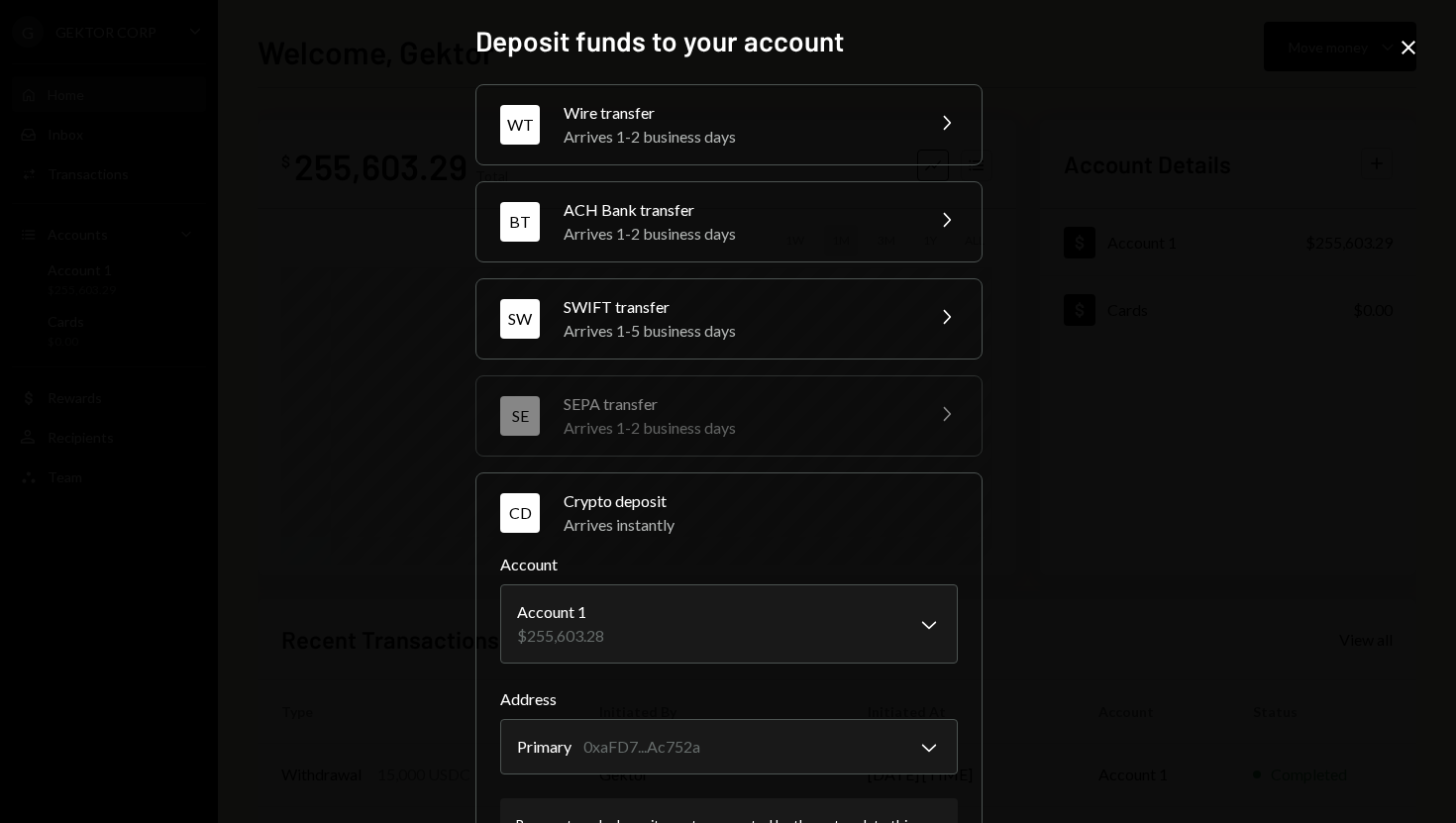 click 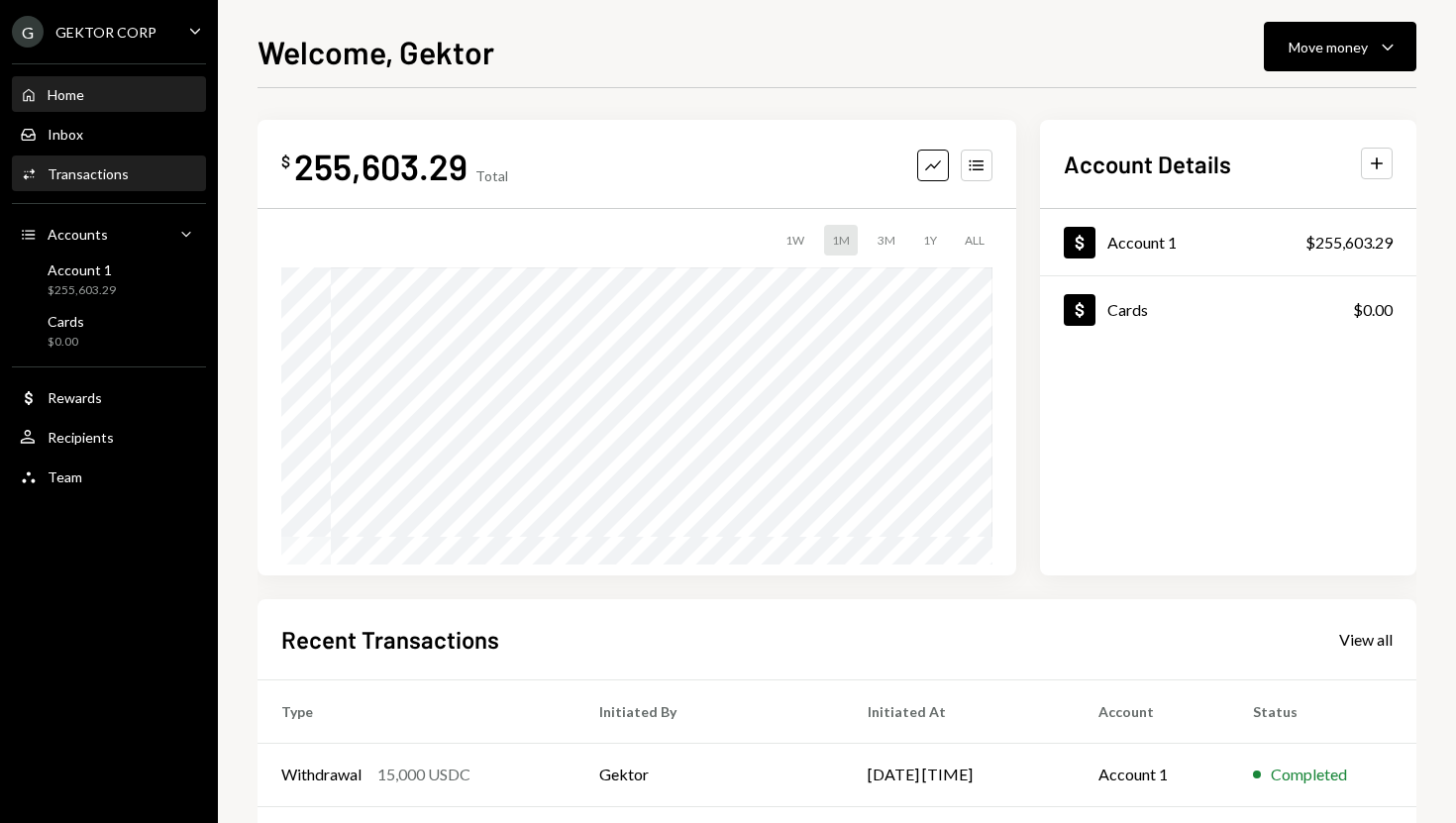 click on "Transactions" at bounding box center [88, 173] 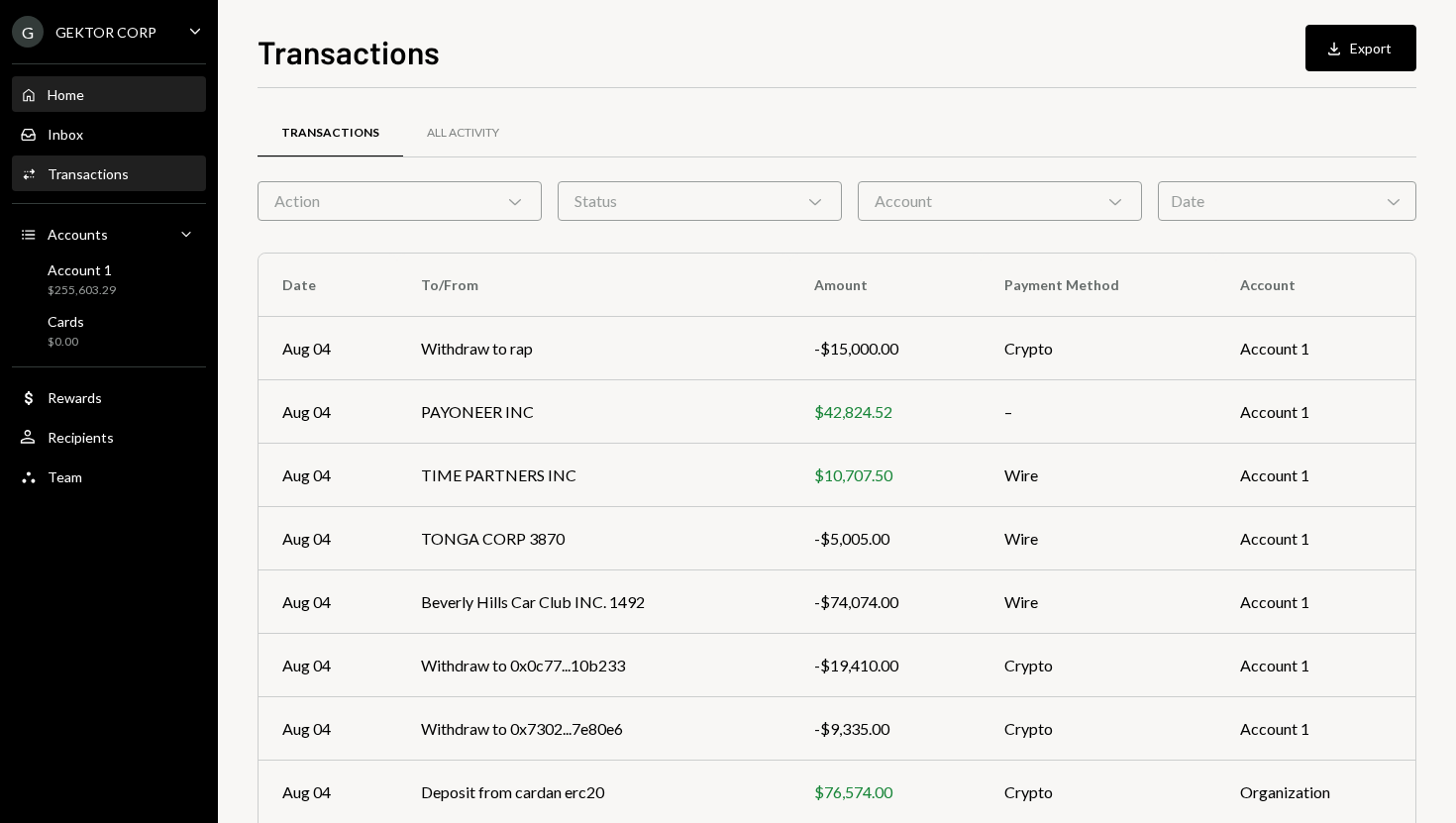 click on "Home Home" at bounding box center (109, 95) 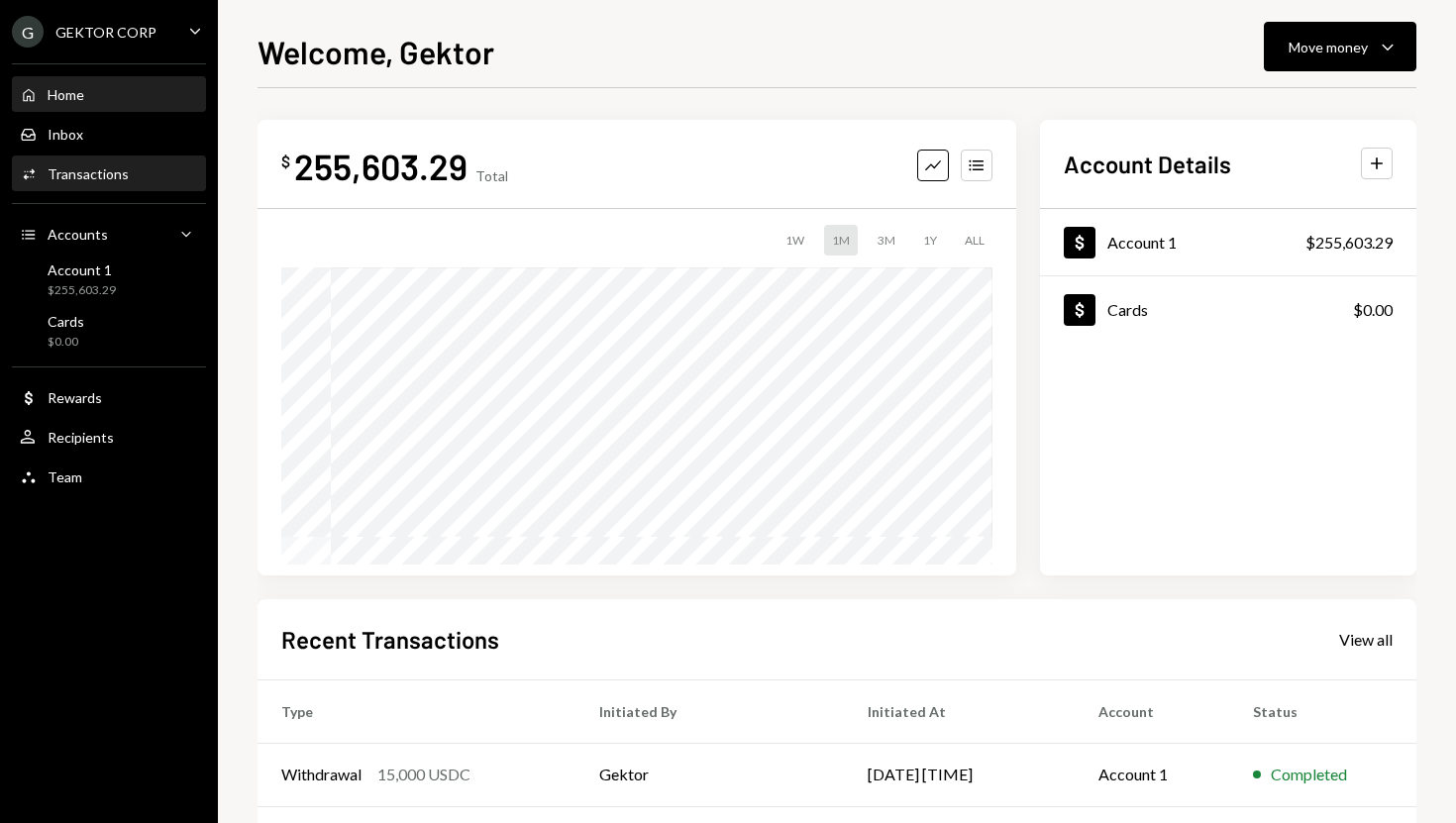 click on "Transactions" at bounding box center [88, 173] 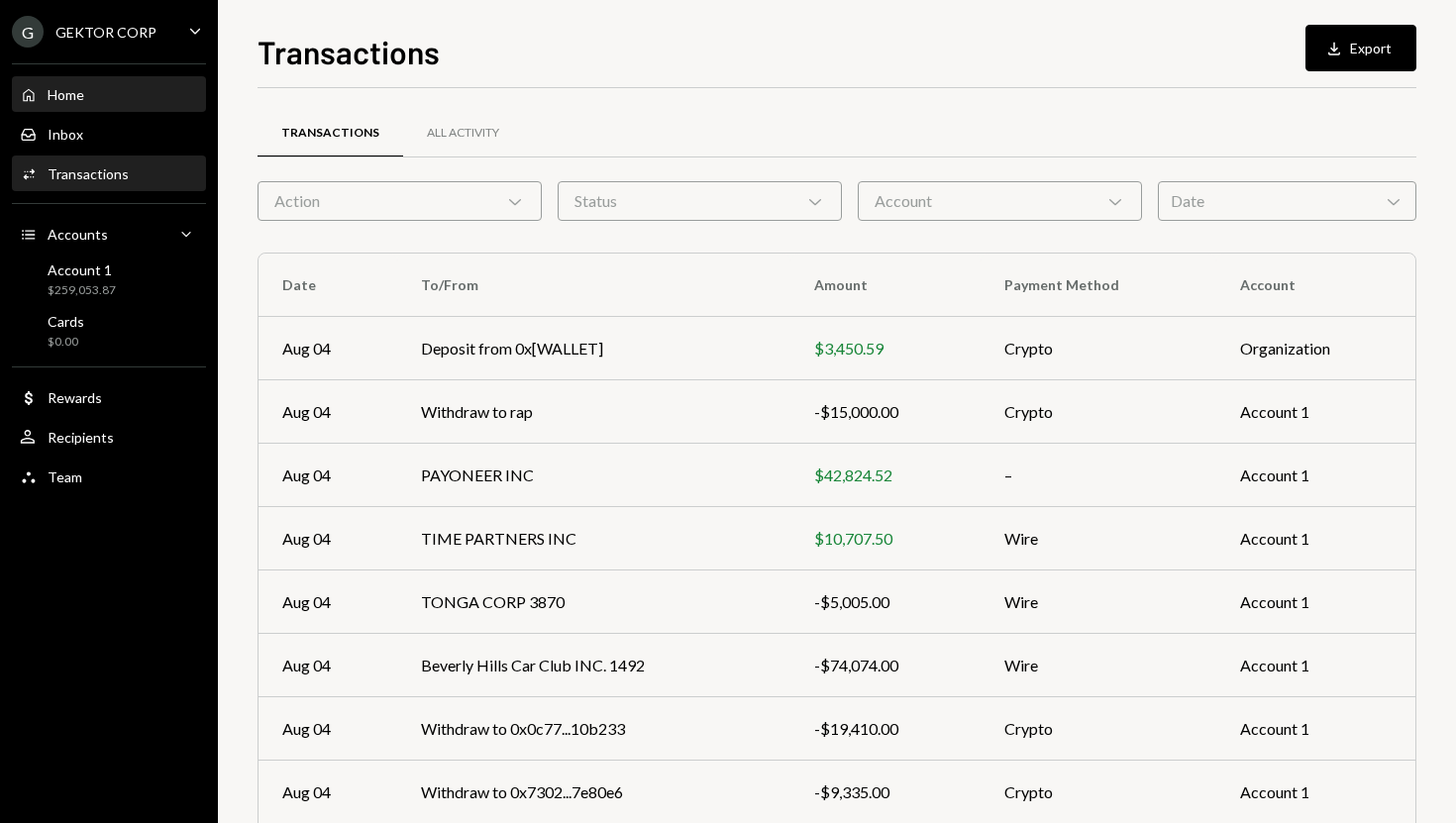 click on "Home Home" at bounding box center (109, 95) 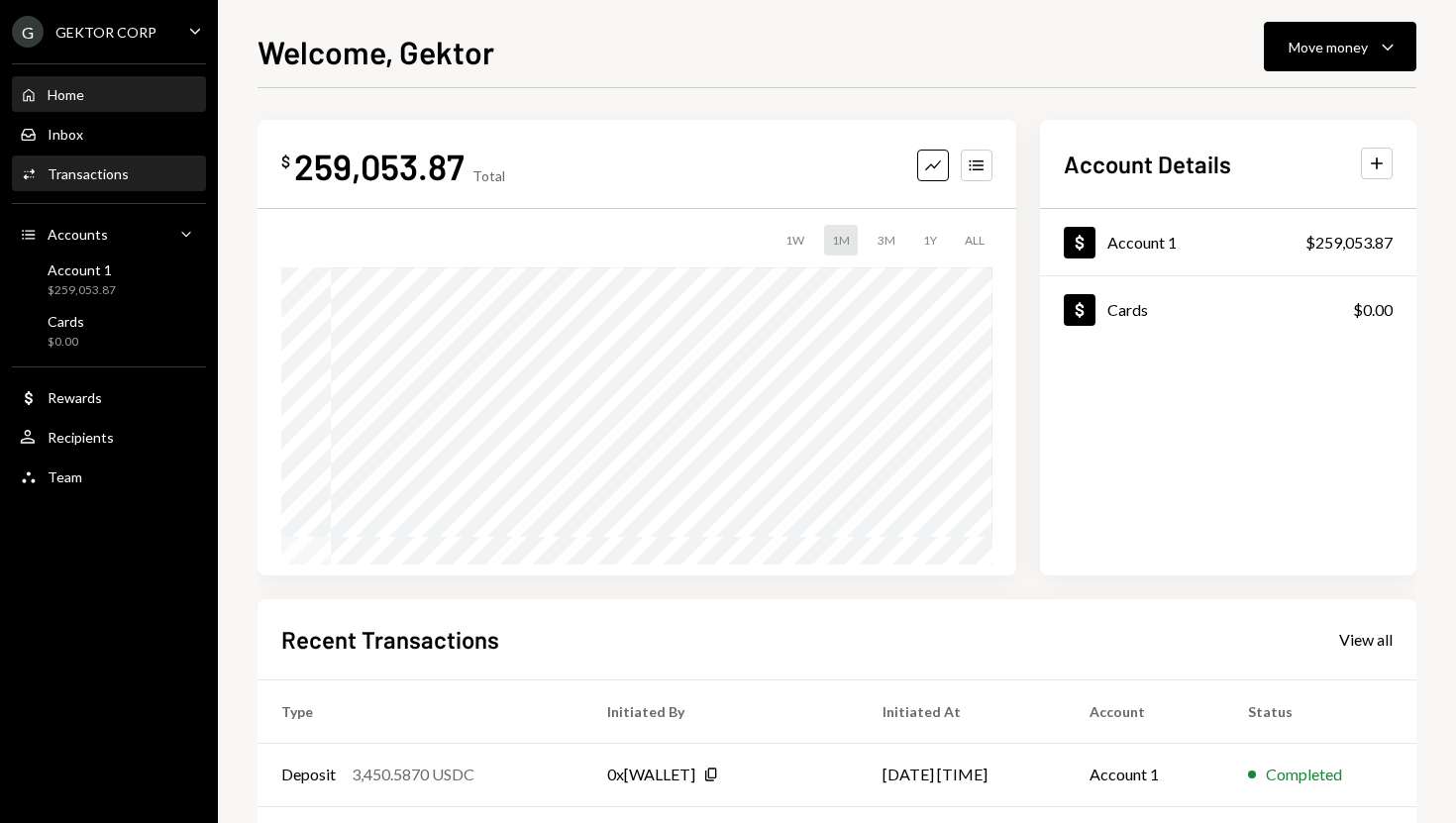 click on "Activities Transactions" at bounding box center [109, 174] 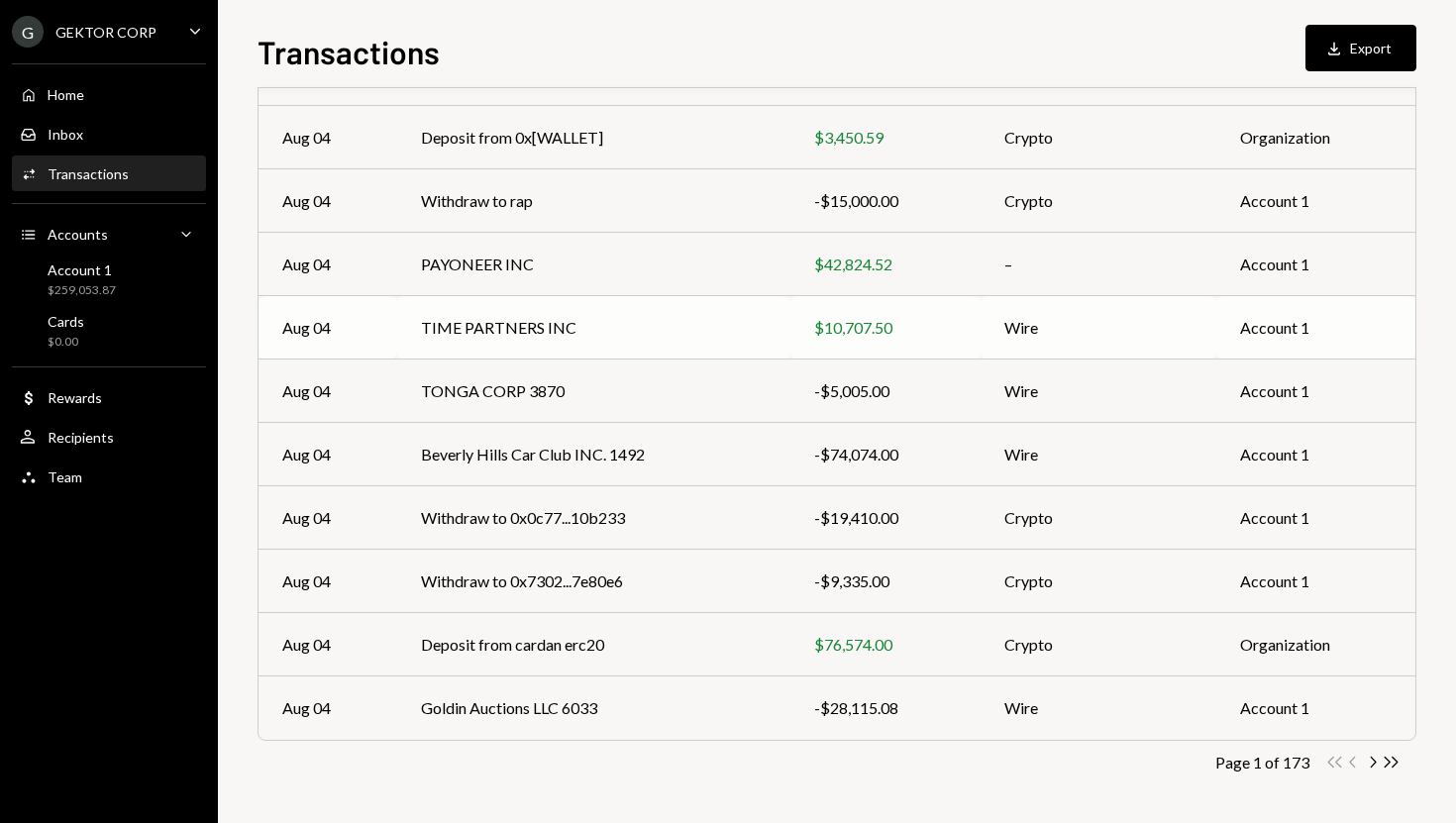 scroll, scrollTop: 0, scrollLeft: 0, axis: both 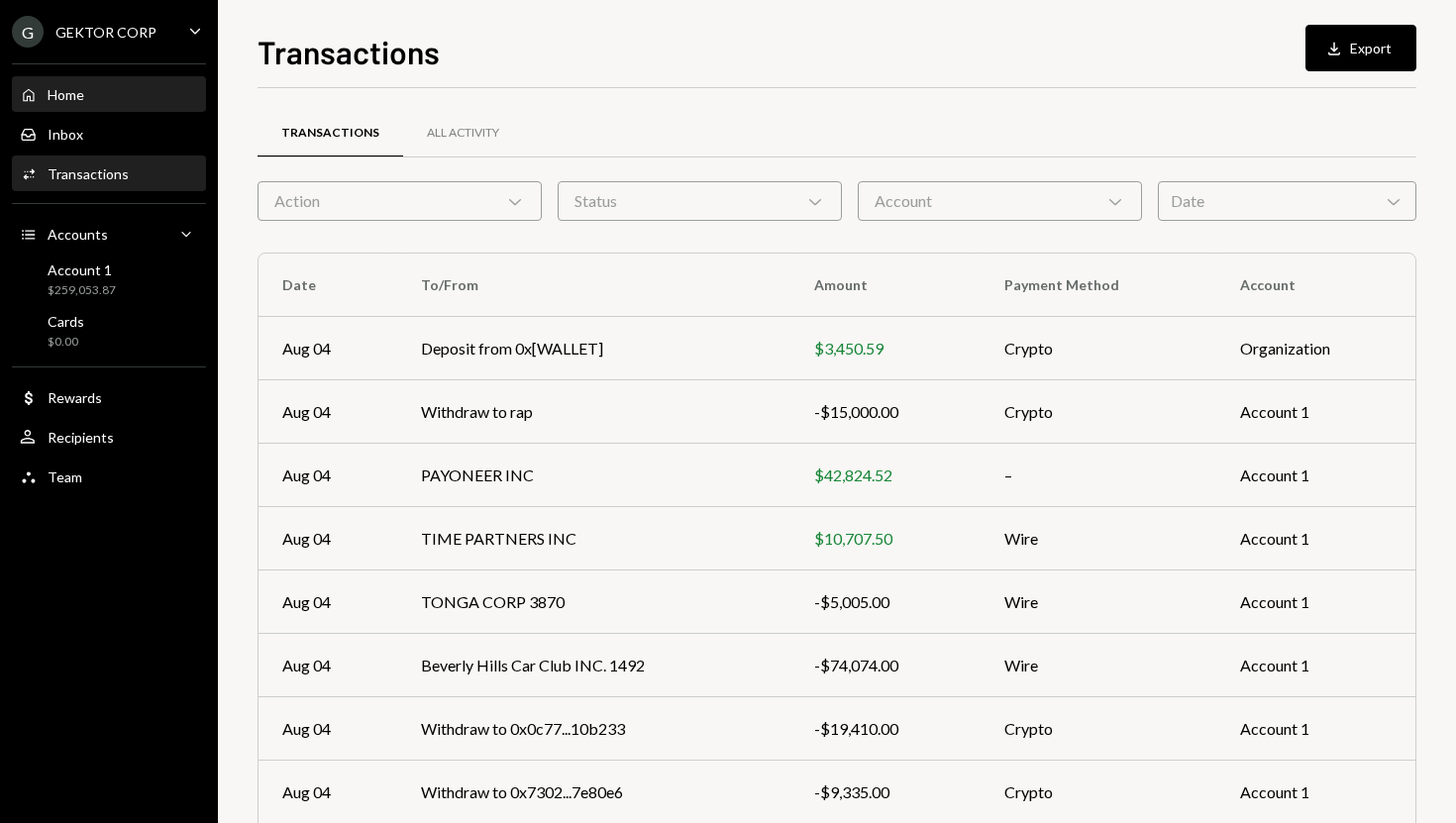 click on "Home Home" at bounding box center (109, 95) 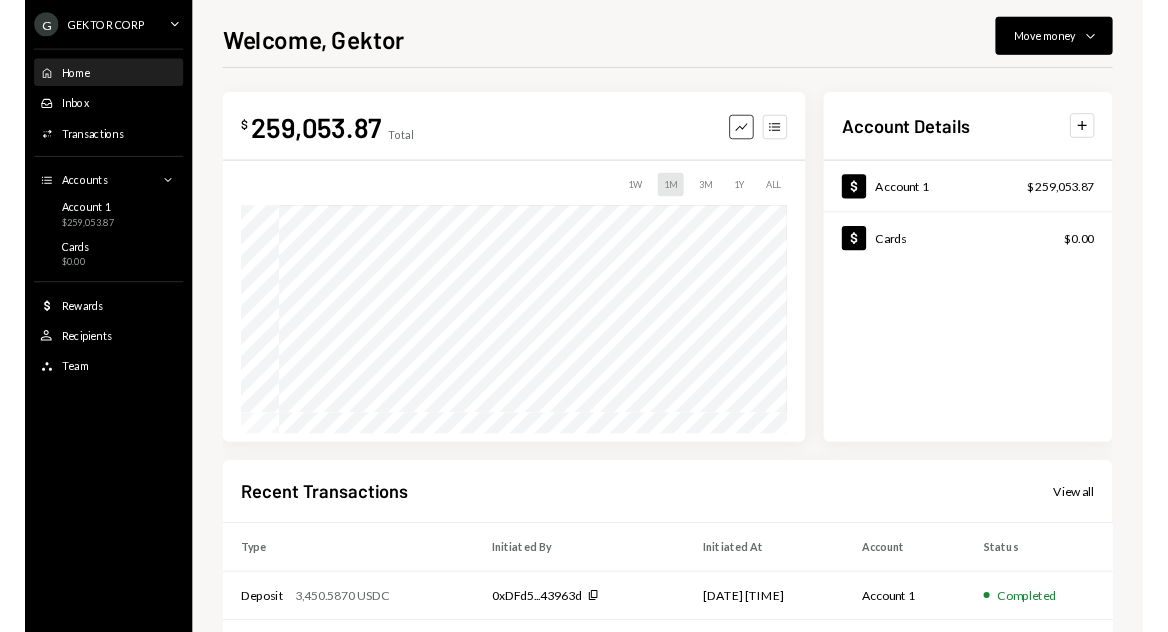 scroll, scrollTop: 0, scrollLeft: 0, axis: both 